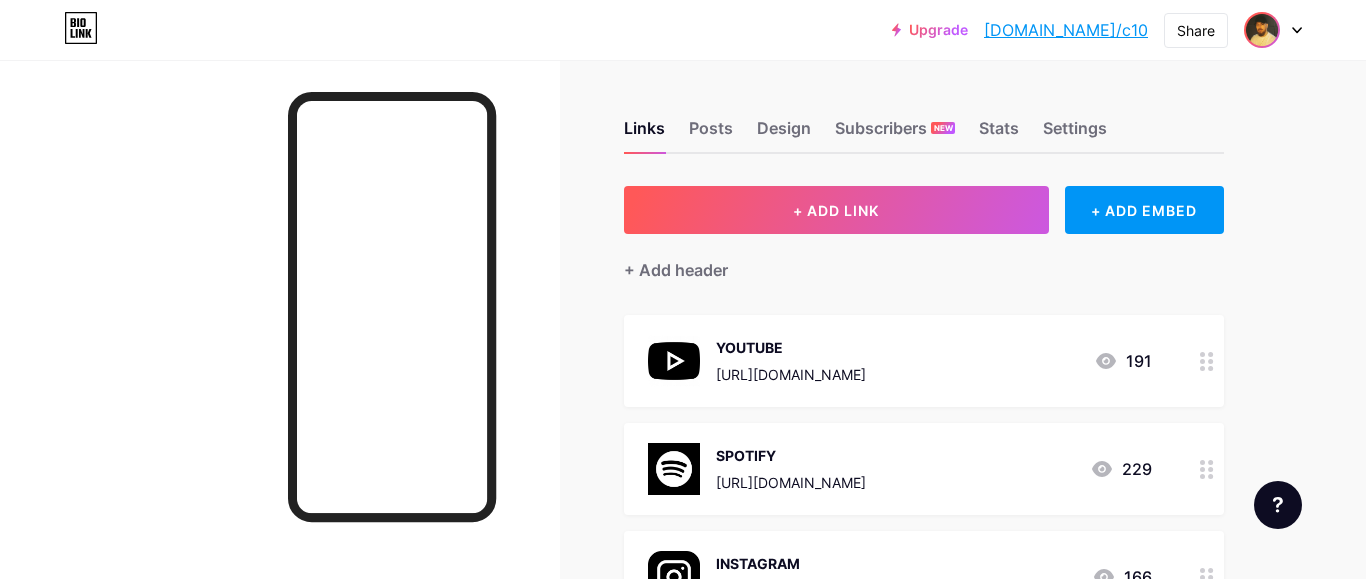 scroll, scrollTop: 0, scrollLeft: 0, axis: both 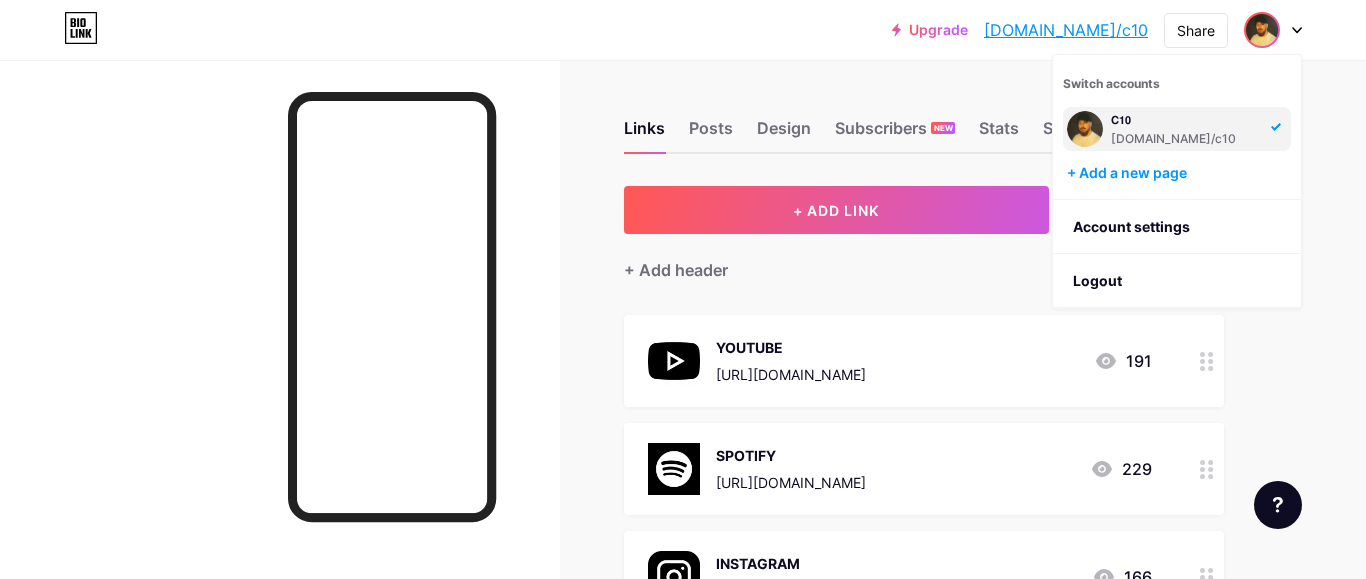 click at bounding box center (1262, 30) 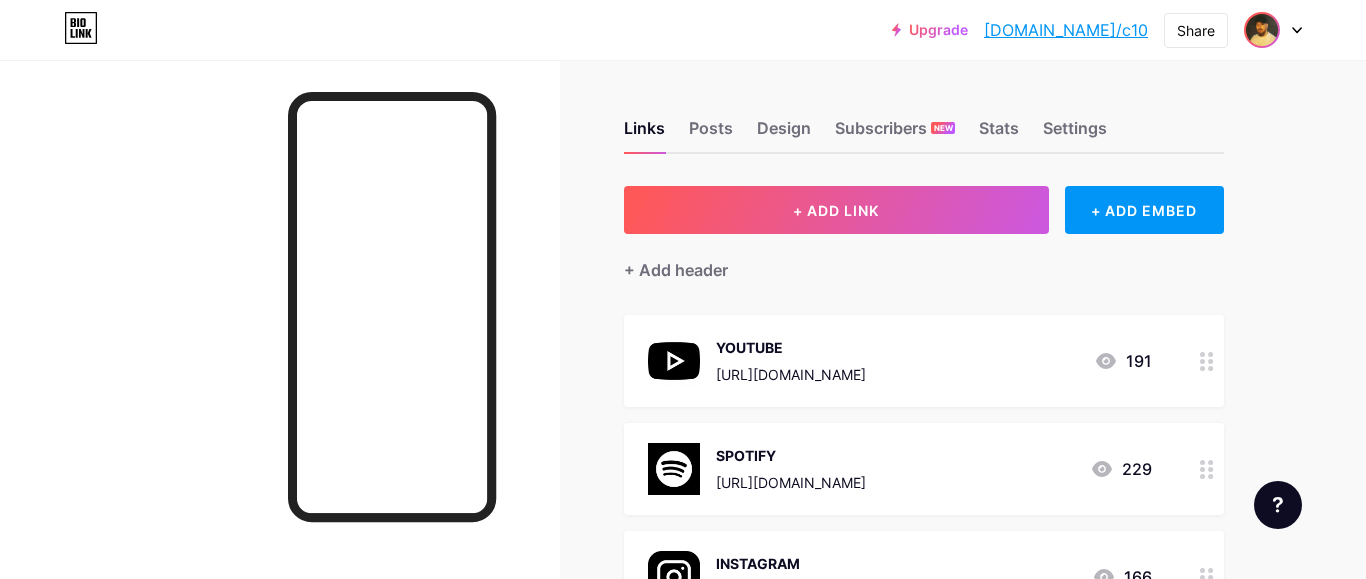click at bounding box center (1262, 30) 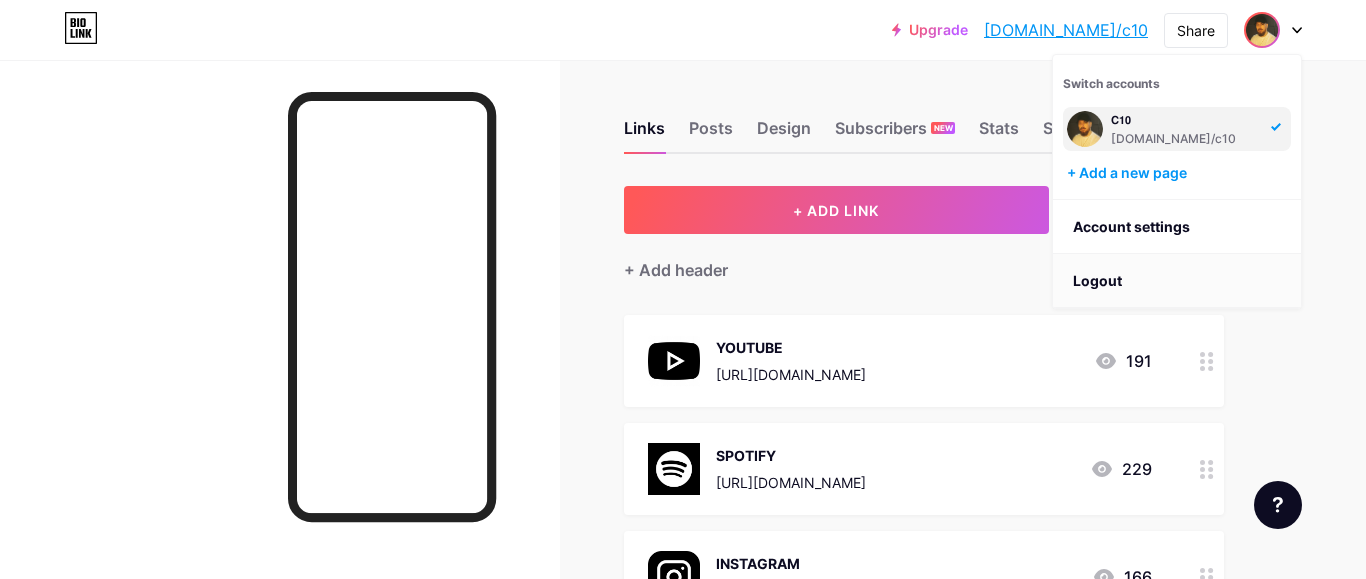 click on "Logout" at bounding box center (1177, 281) 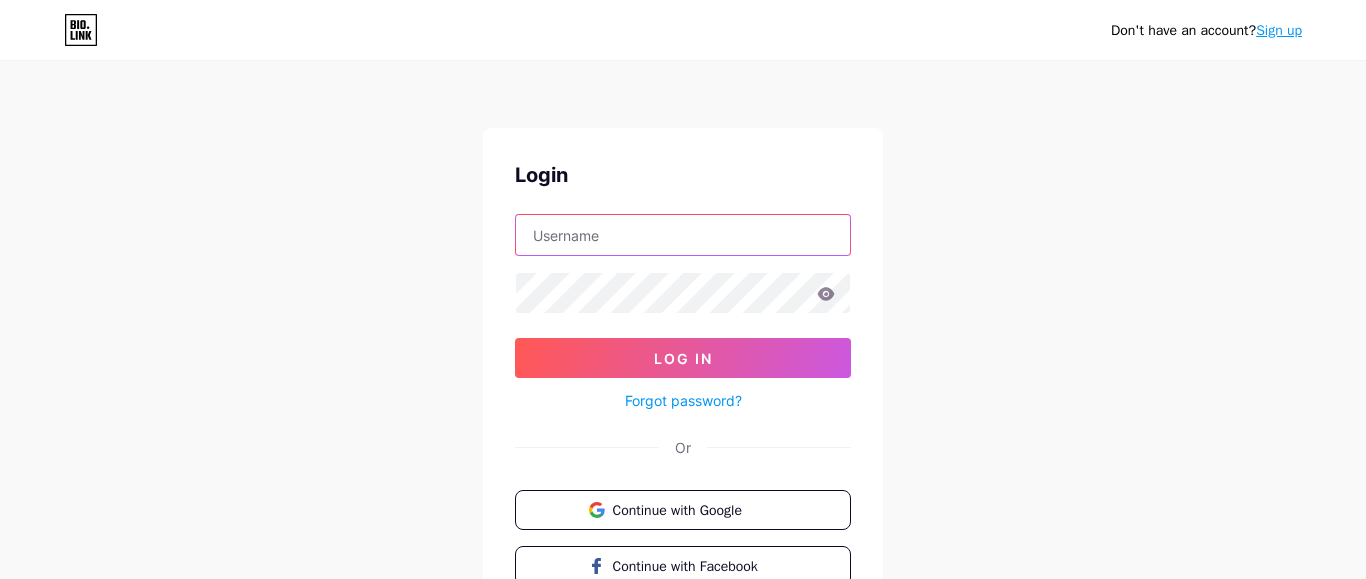 click at bounding box center (683, 235) 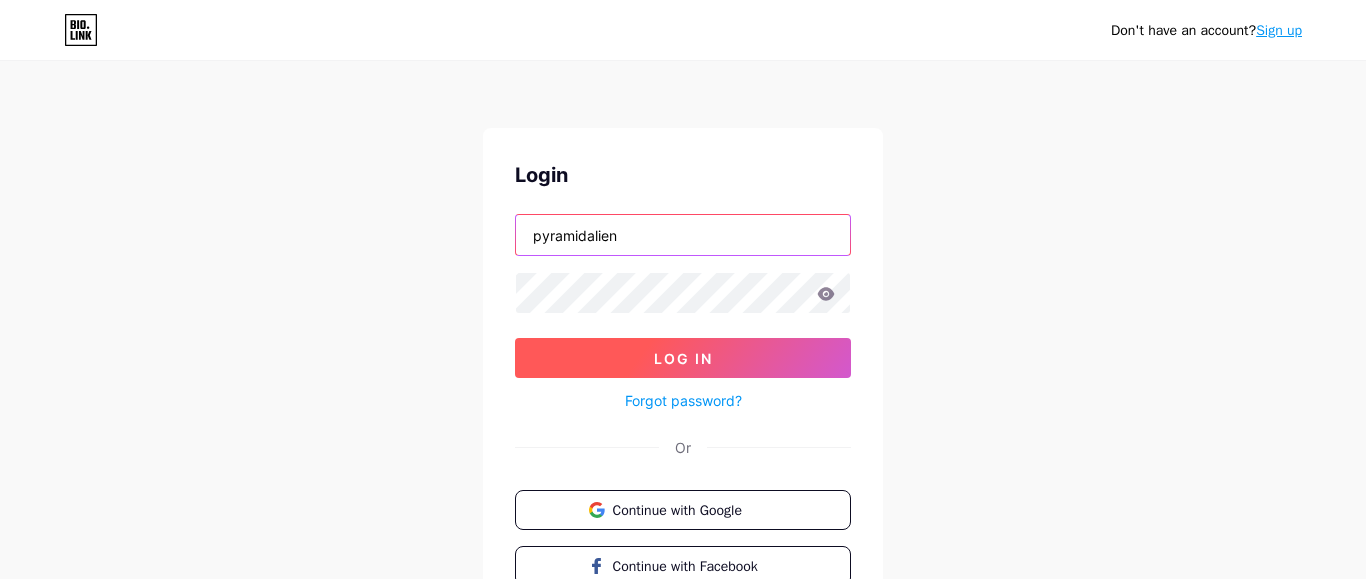 type on "pyramidalien" 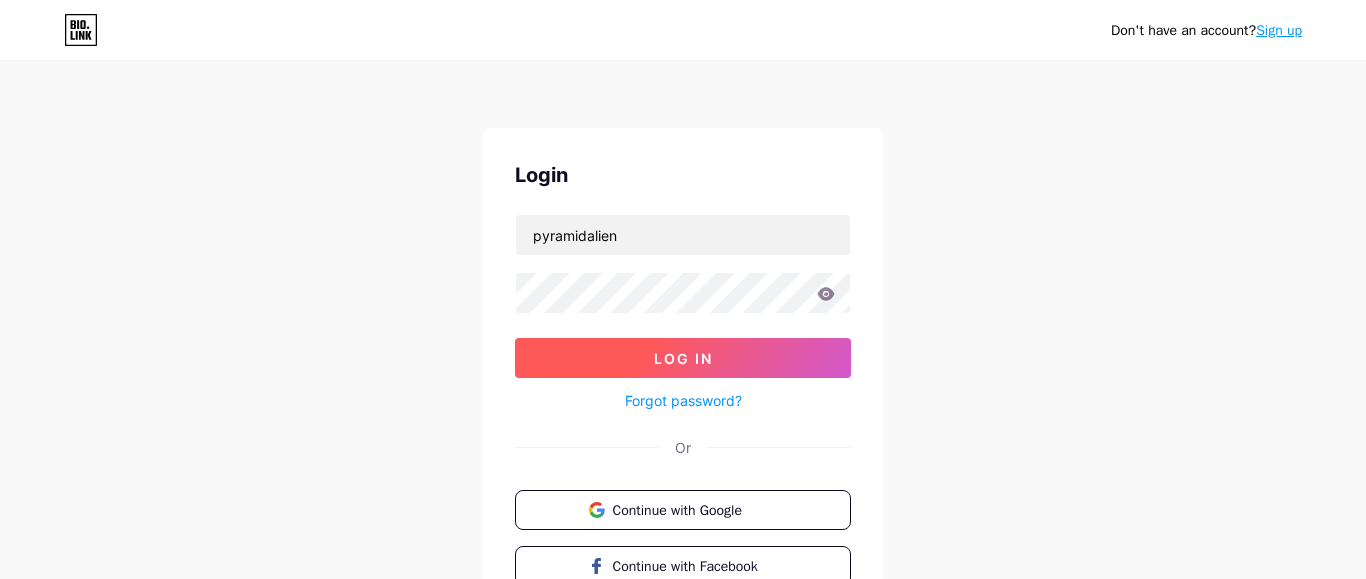 click on "Log In" at bounding box center [683, 358] 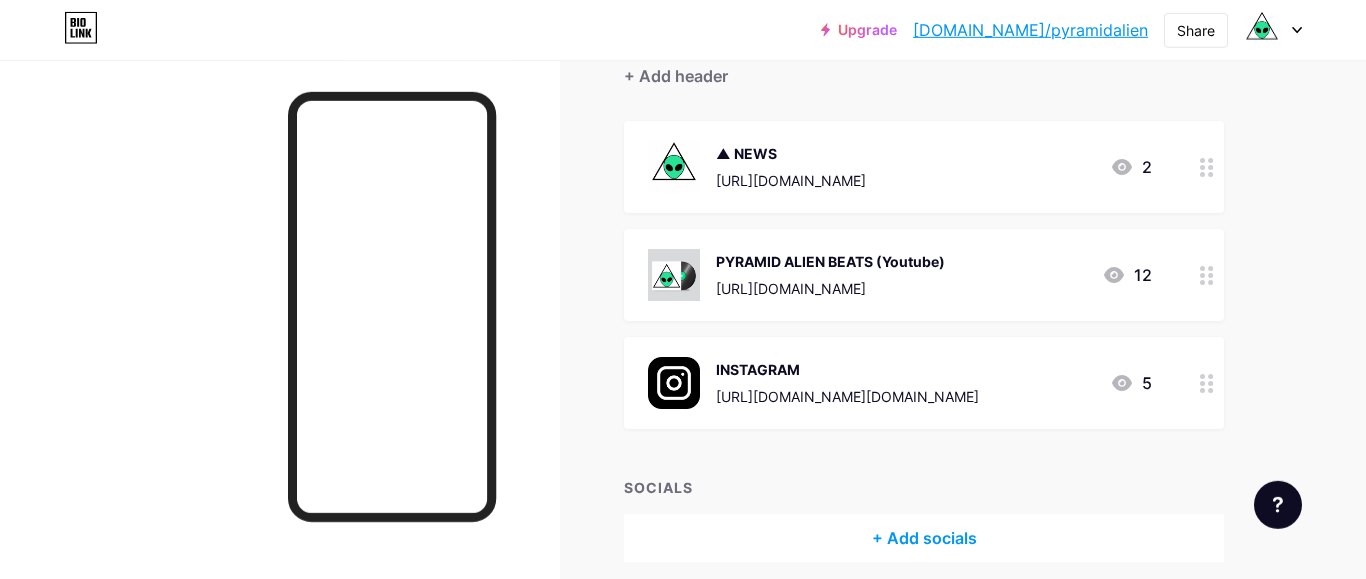 scroll, scrollTop: 204, scrollLeft: 0, axis: vertical 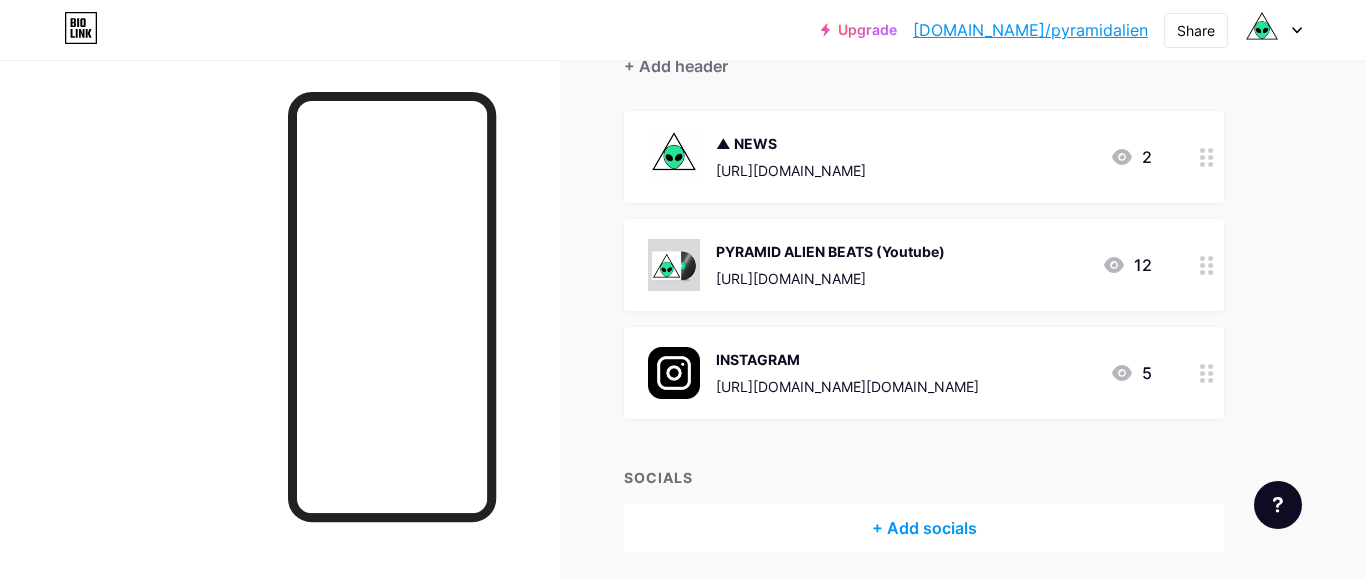 click 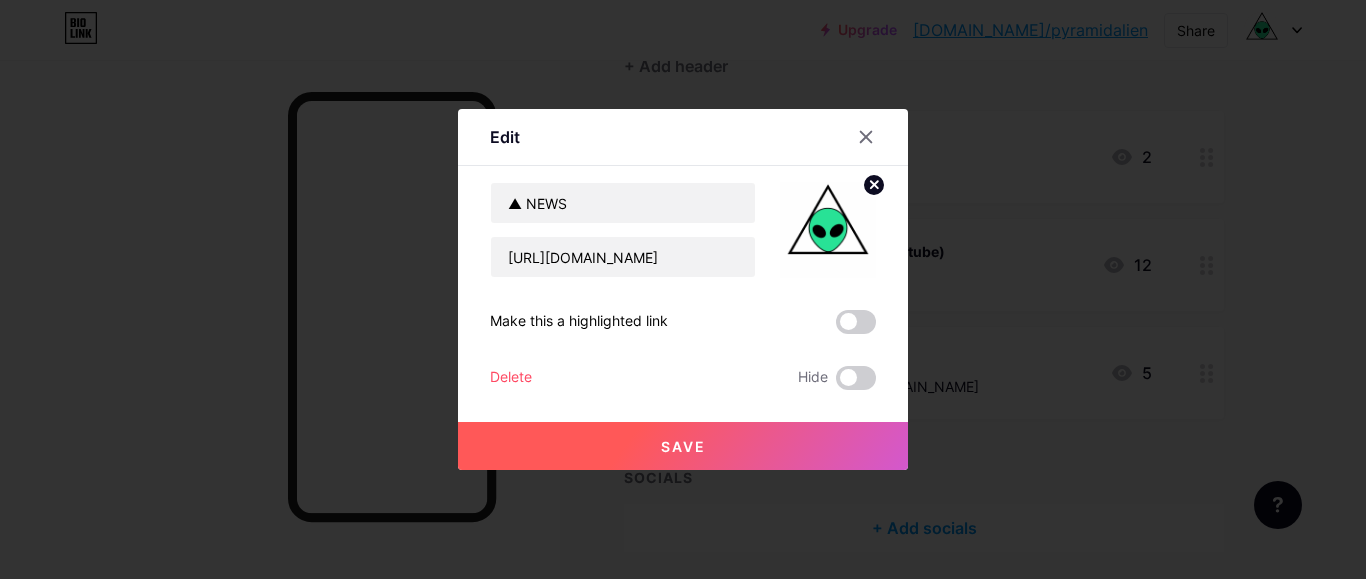 click on "Delete" at bounding box center [511, 378] 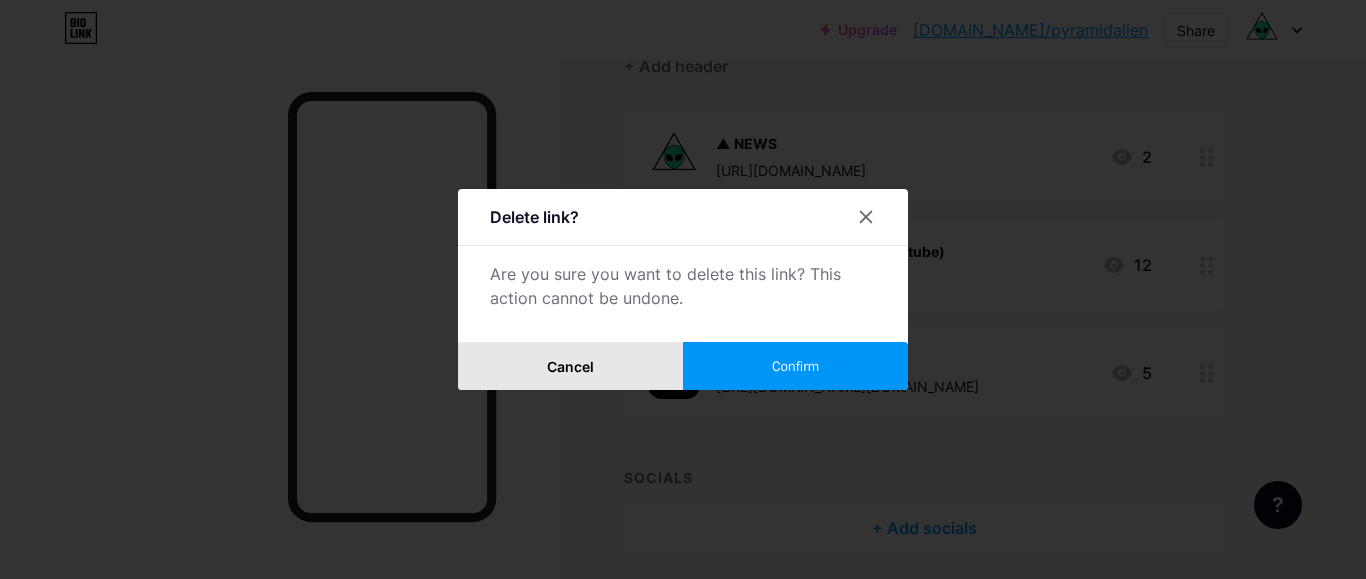 click on "Cancel" at bounding box center (570, 366) 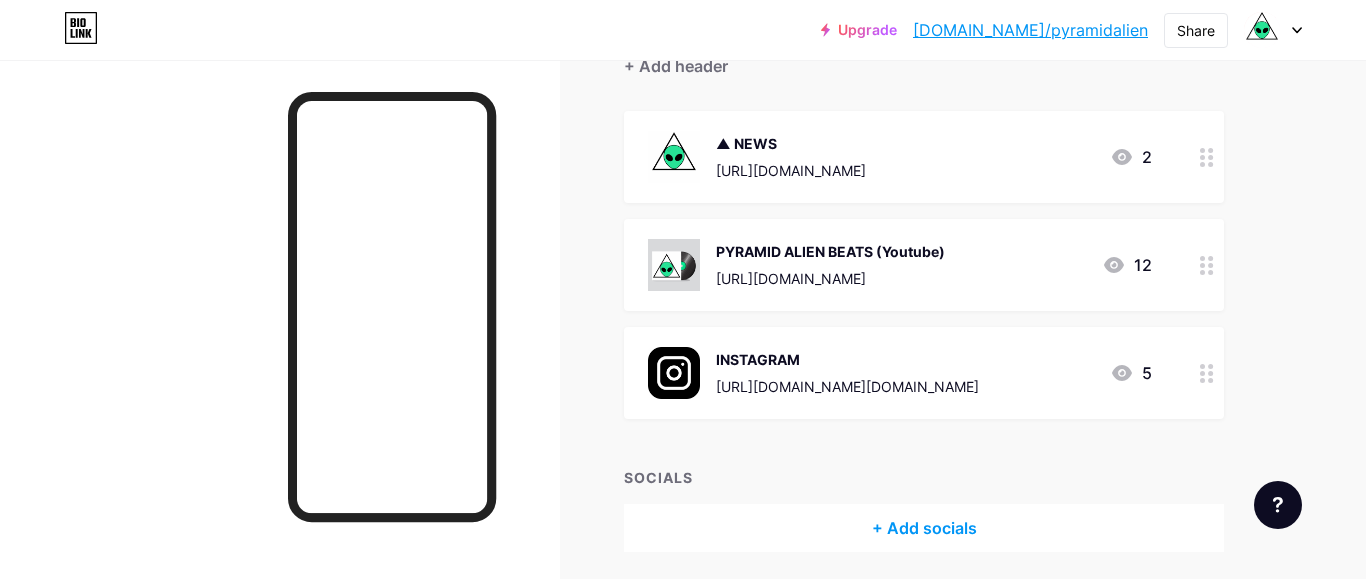 click 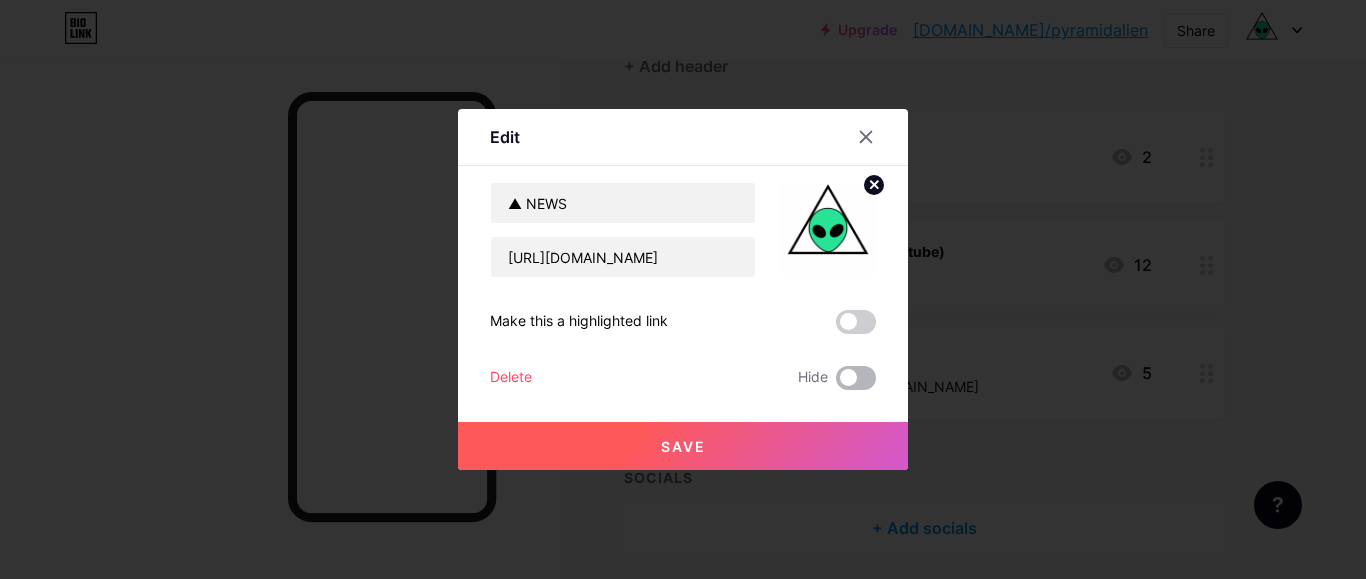 click at bounding box center [856, 378] 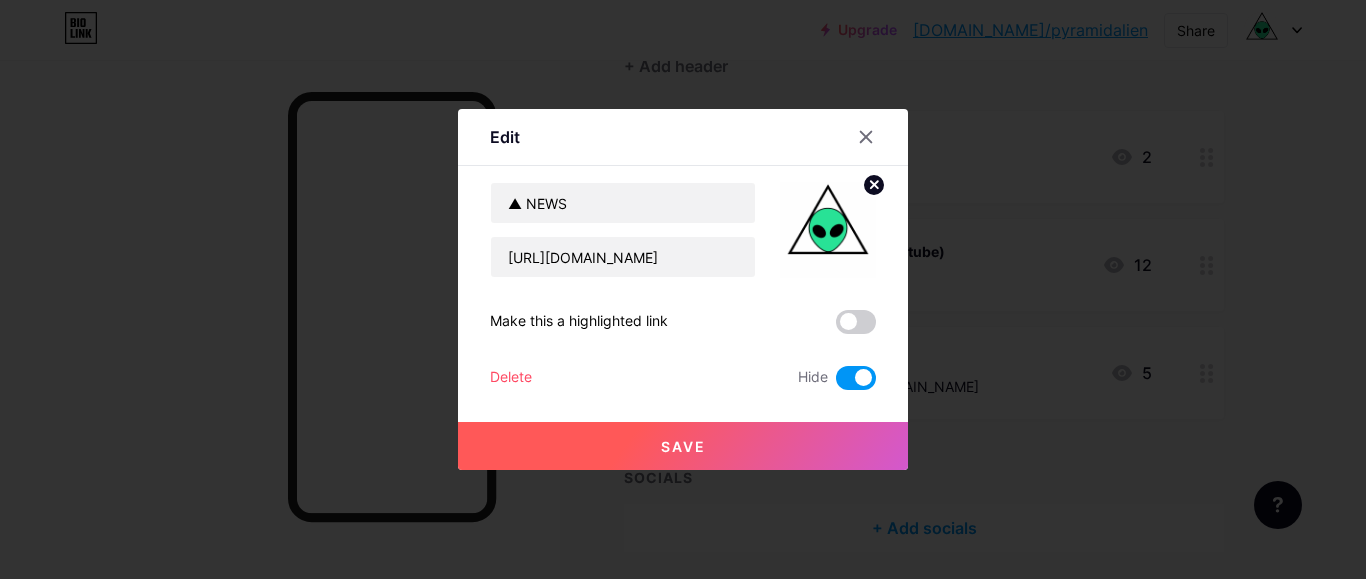 click on "Save" at bounding box center [683, 446] 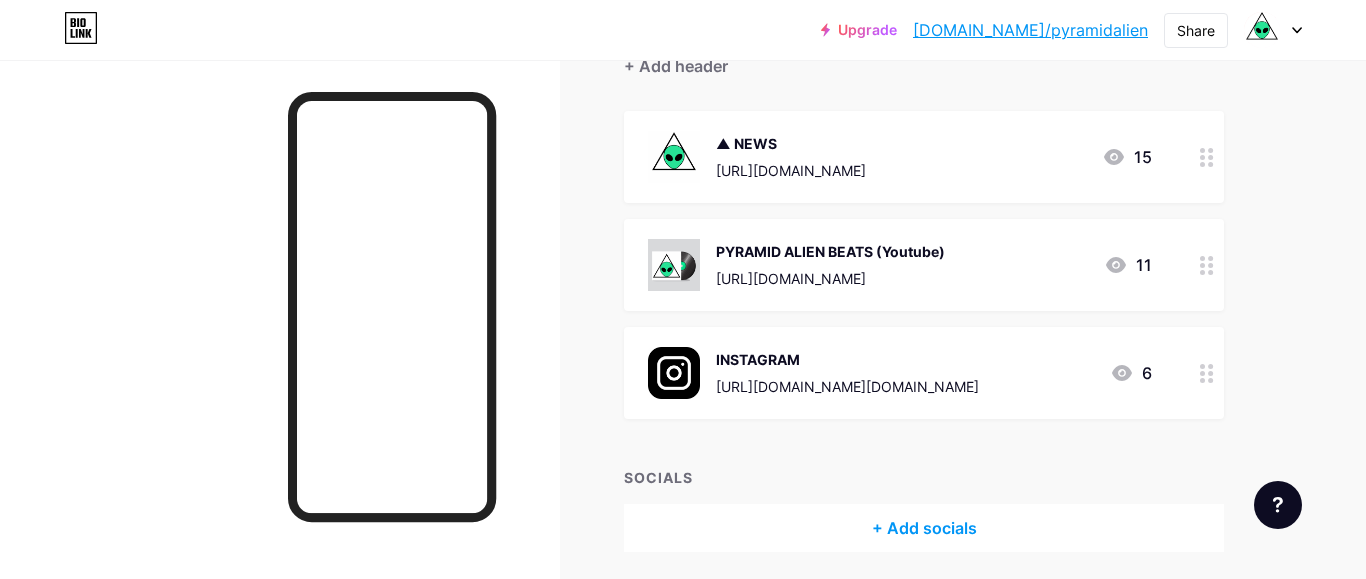 scroll, scrollTop: 0, scrollLeft: 0, axis: both 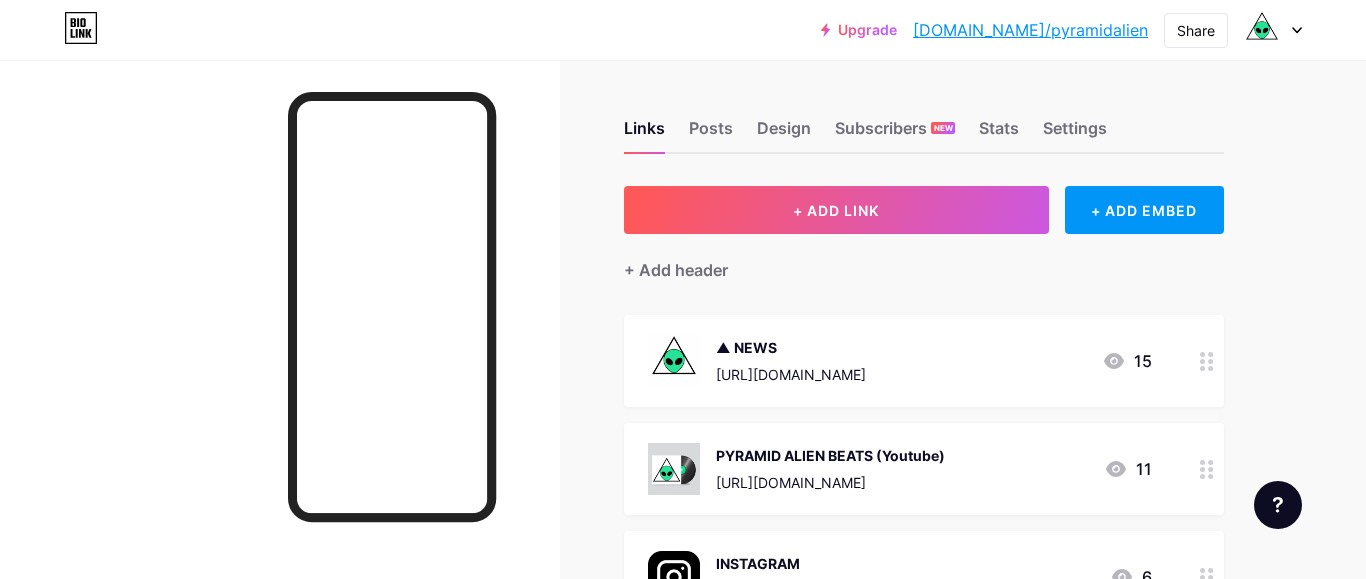 click on "[DOMAIN_NAME]/pyramidalien" at bounding box center [1030, 30] 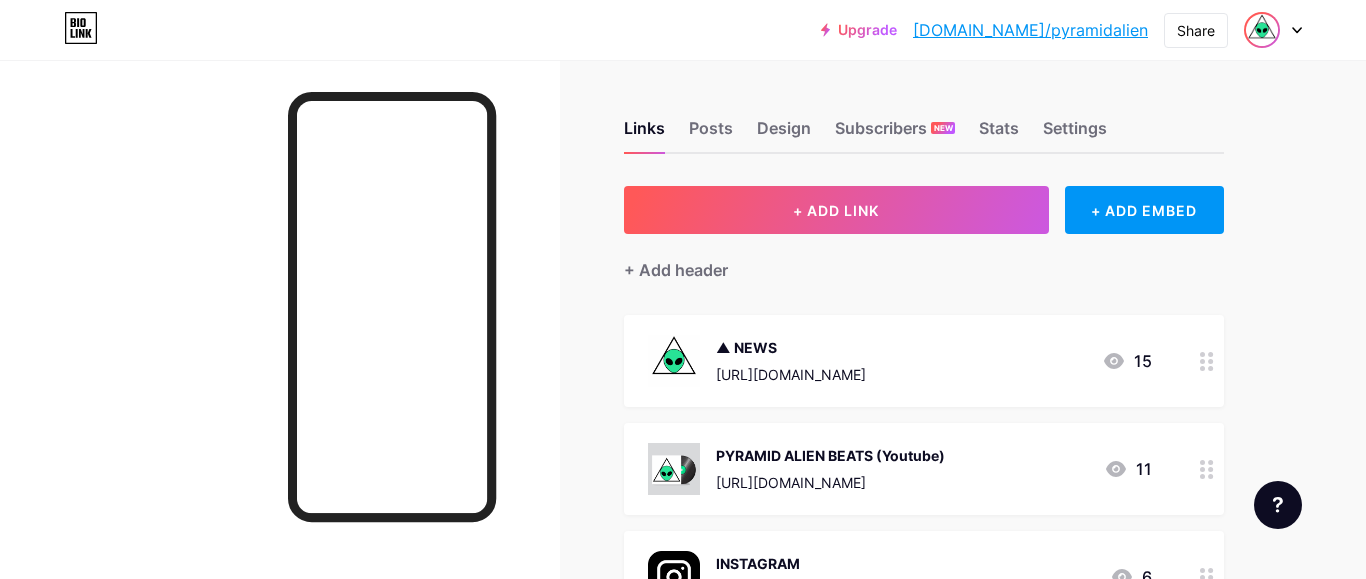 click at bounding box center [1262, 30] 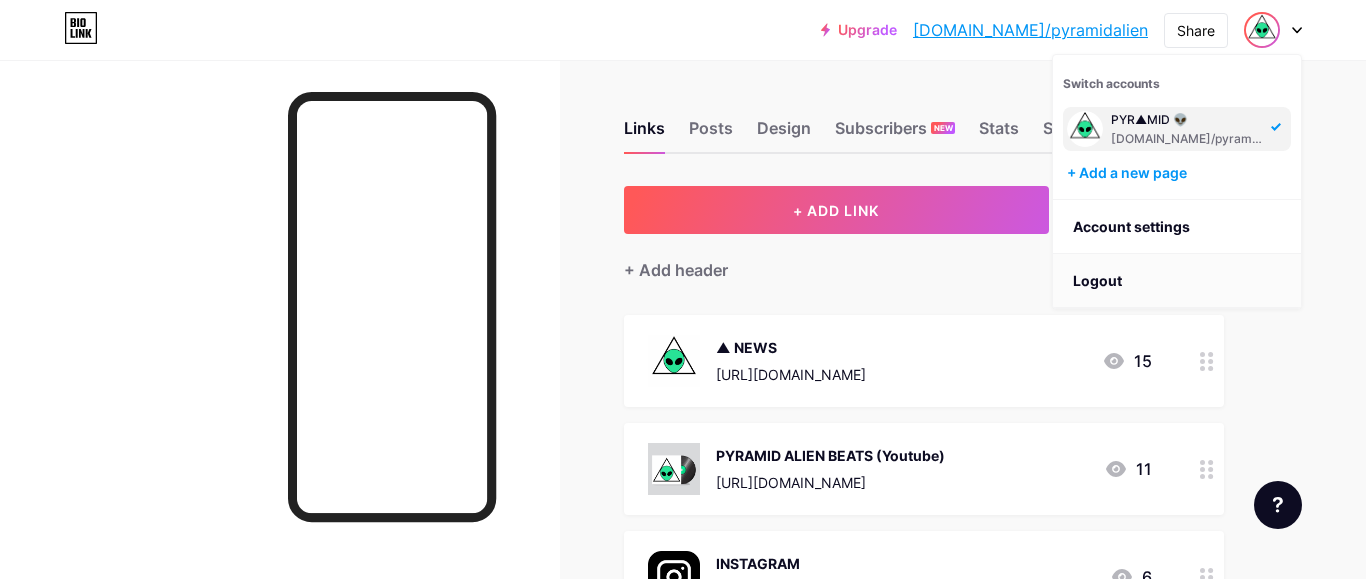 click on "Logout" at bounding box center [1177, 281] 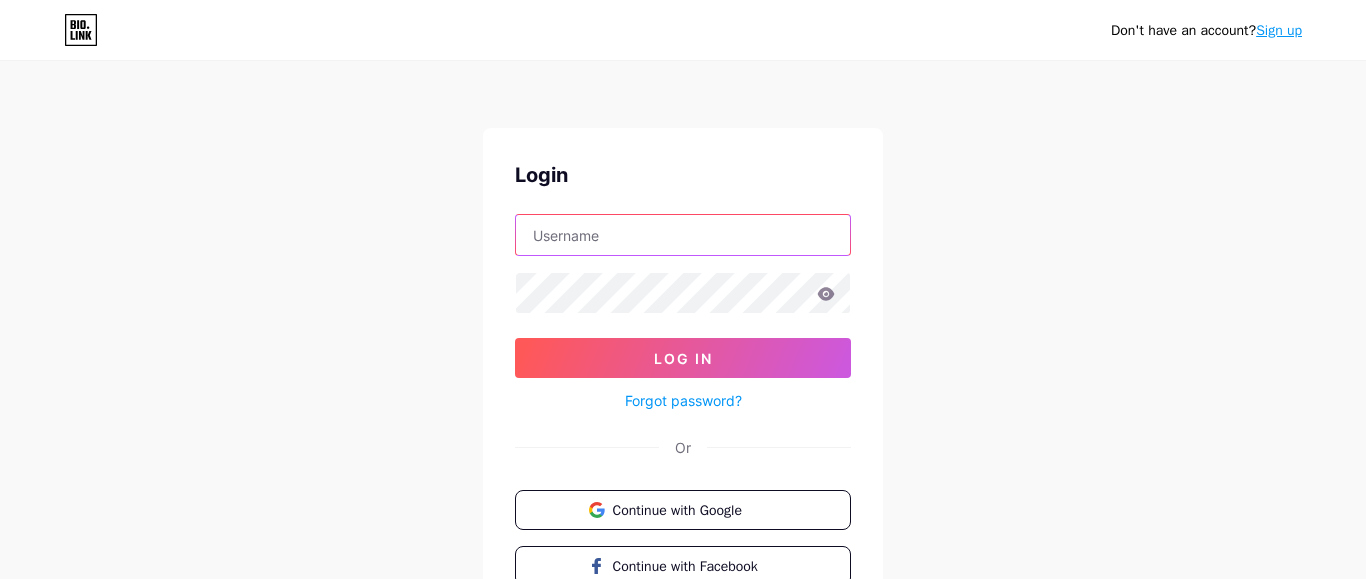 click at bounding box center [683, 235] 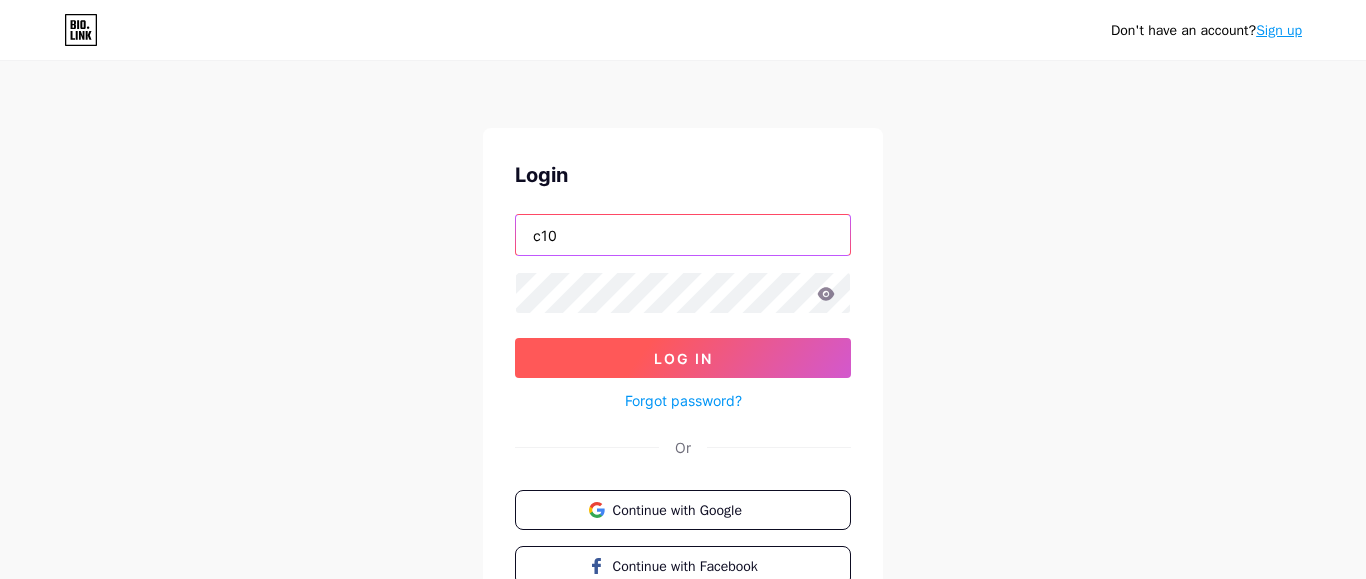 type on "c10" 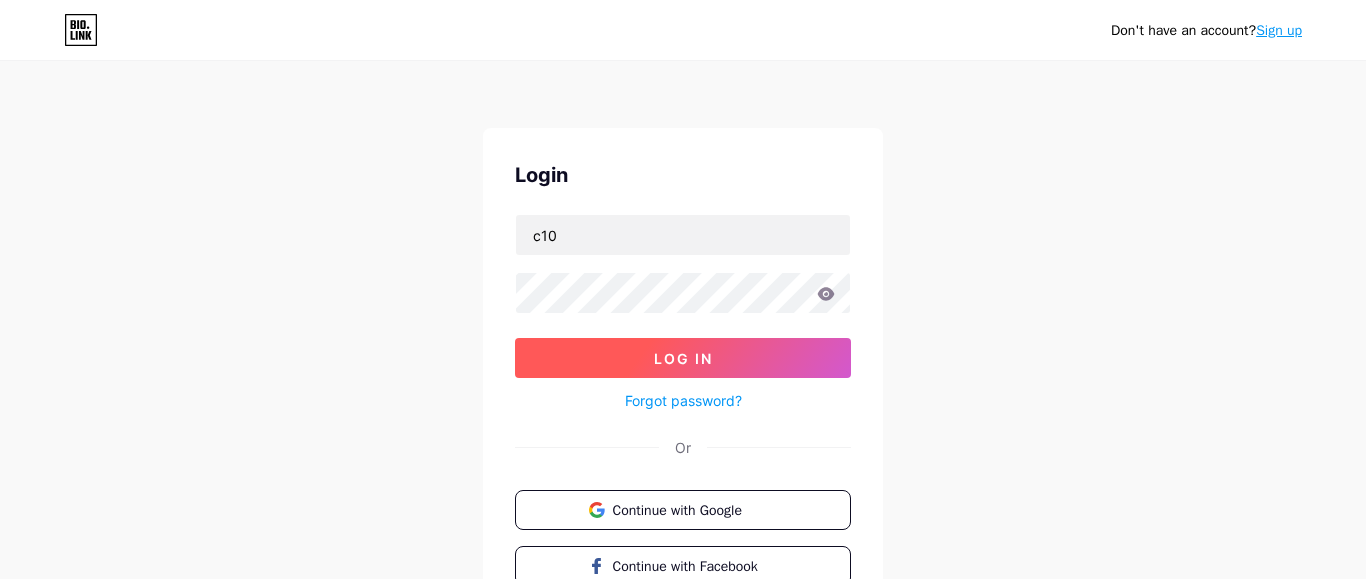 click on "Log In" at bounding box center (683, 358) 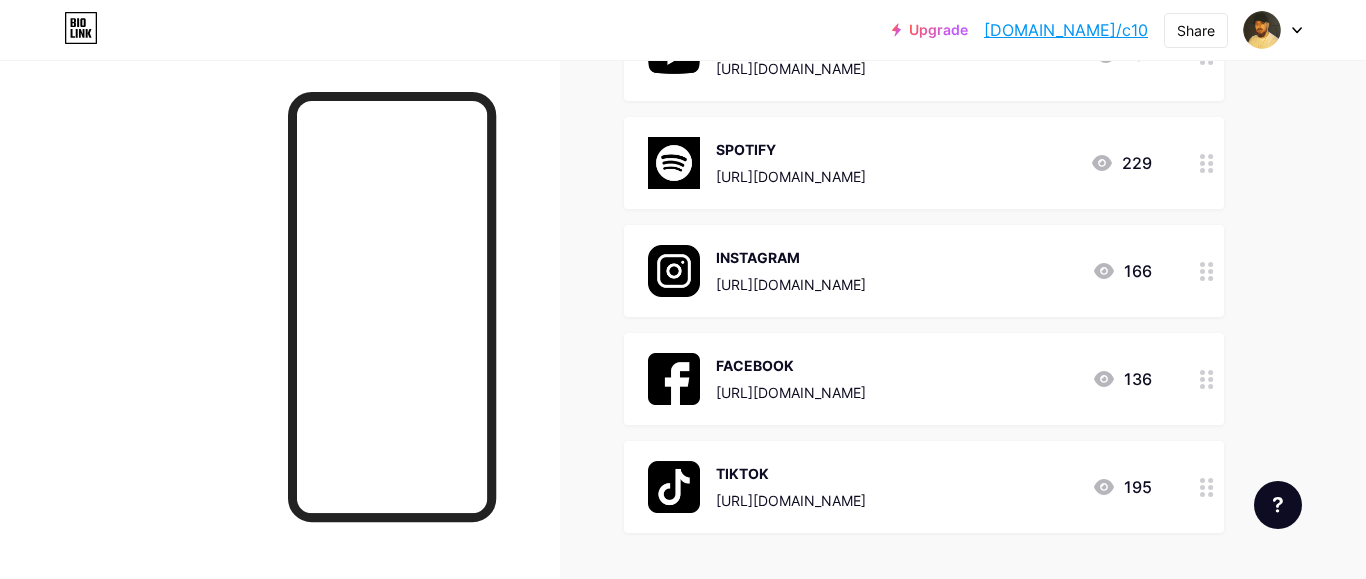scroll, scrollTop: 0, scrollLeft: 0, axis: both 